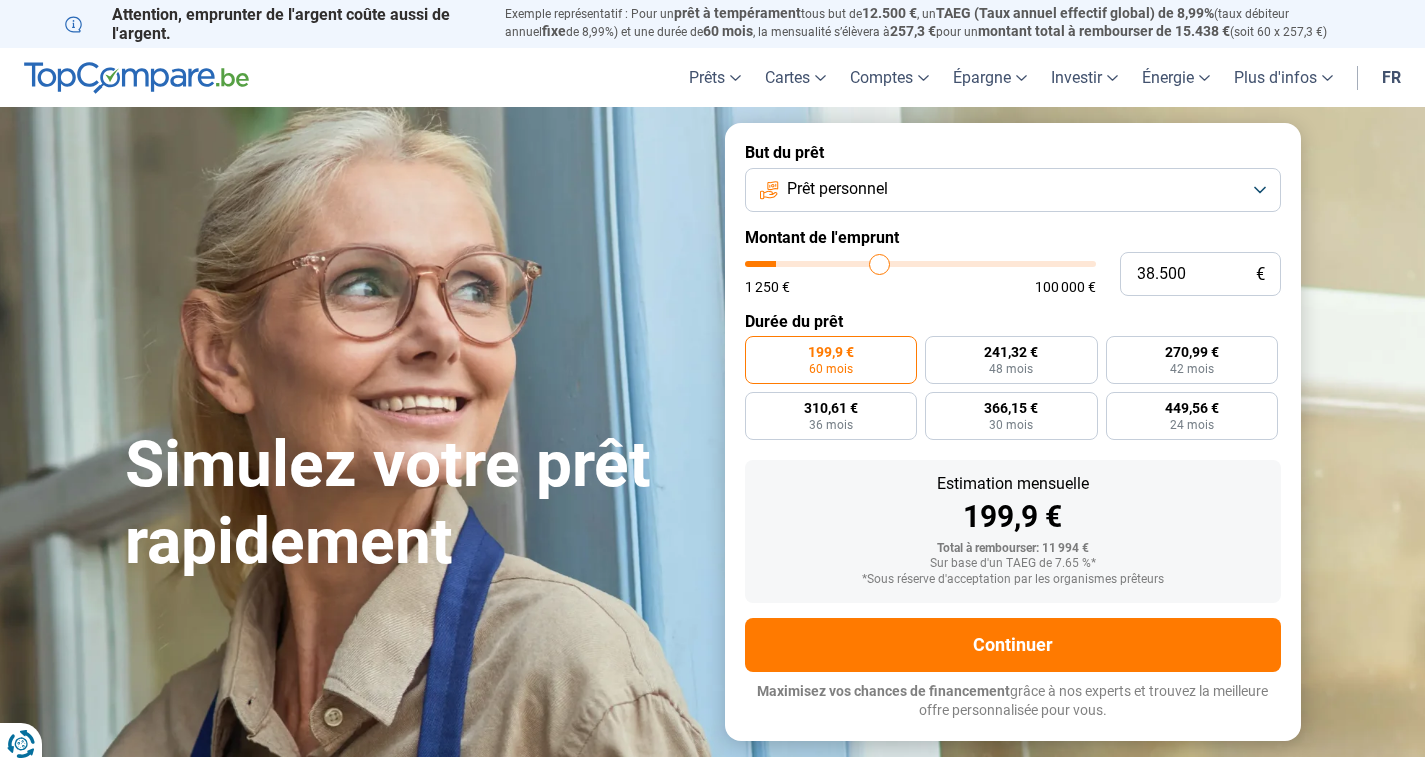 scroll, scrollTop: 0, scrollLeft: 0, axis: both 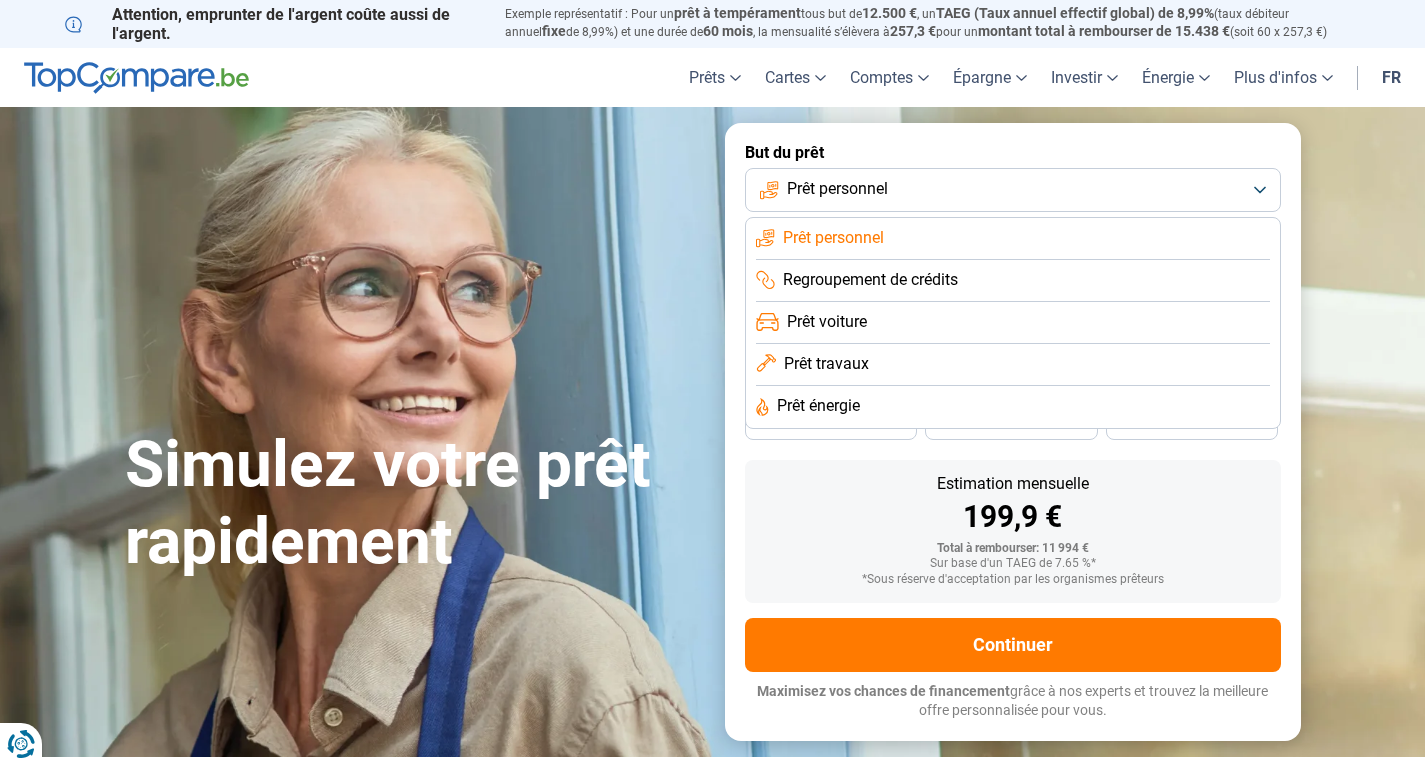 click on "Prêt voiture" at bounding box center [1013, 365] 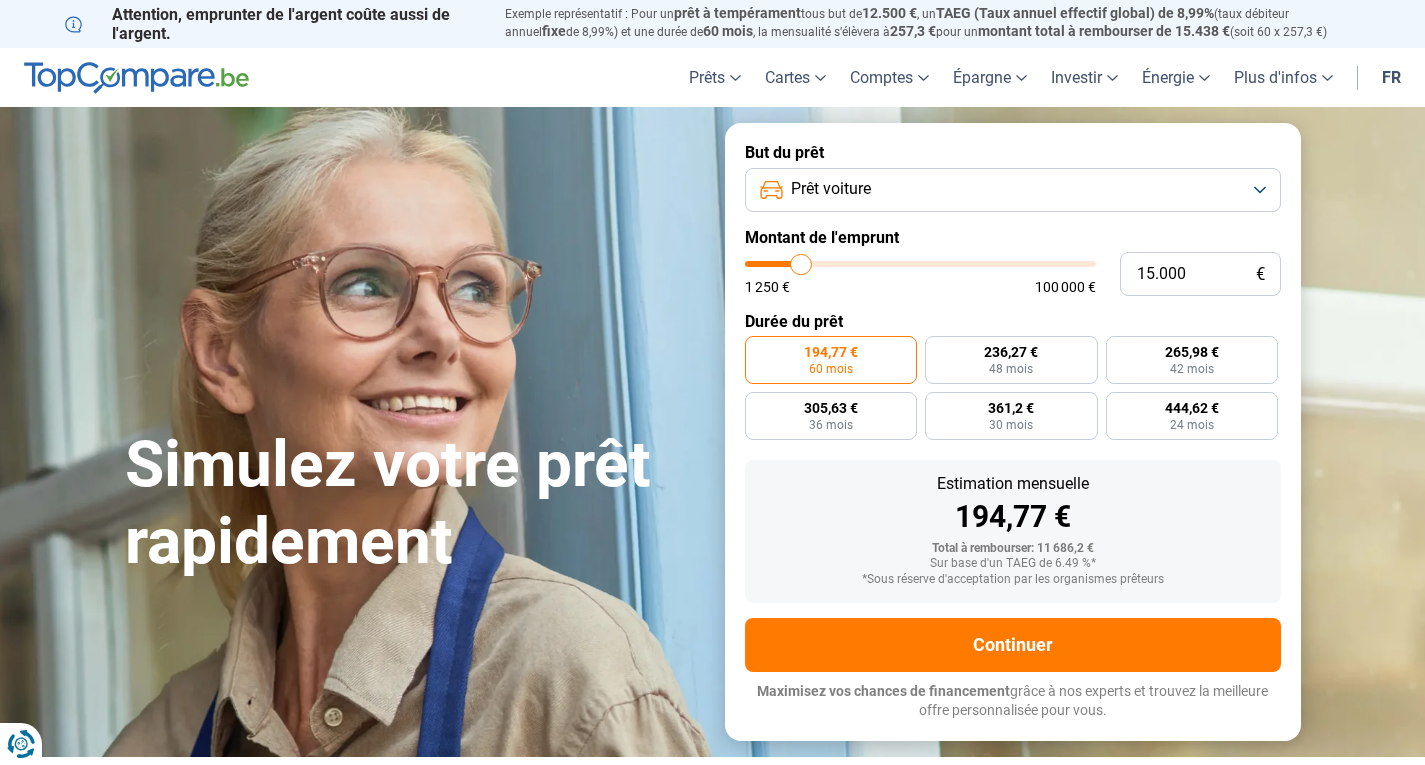 drag, startPoint x: 879, startPoint y: 262, endPoint x: 802, endPoint y: 265, distance: 77.05842 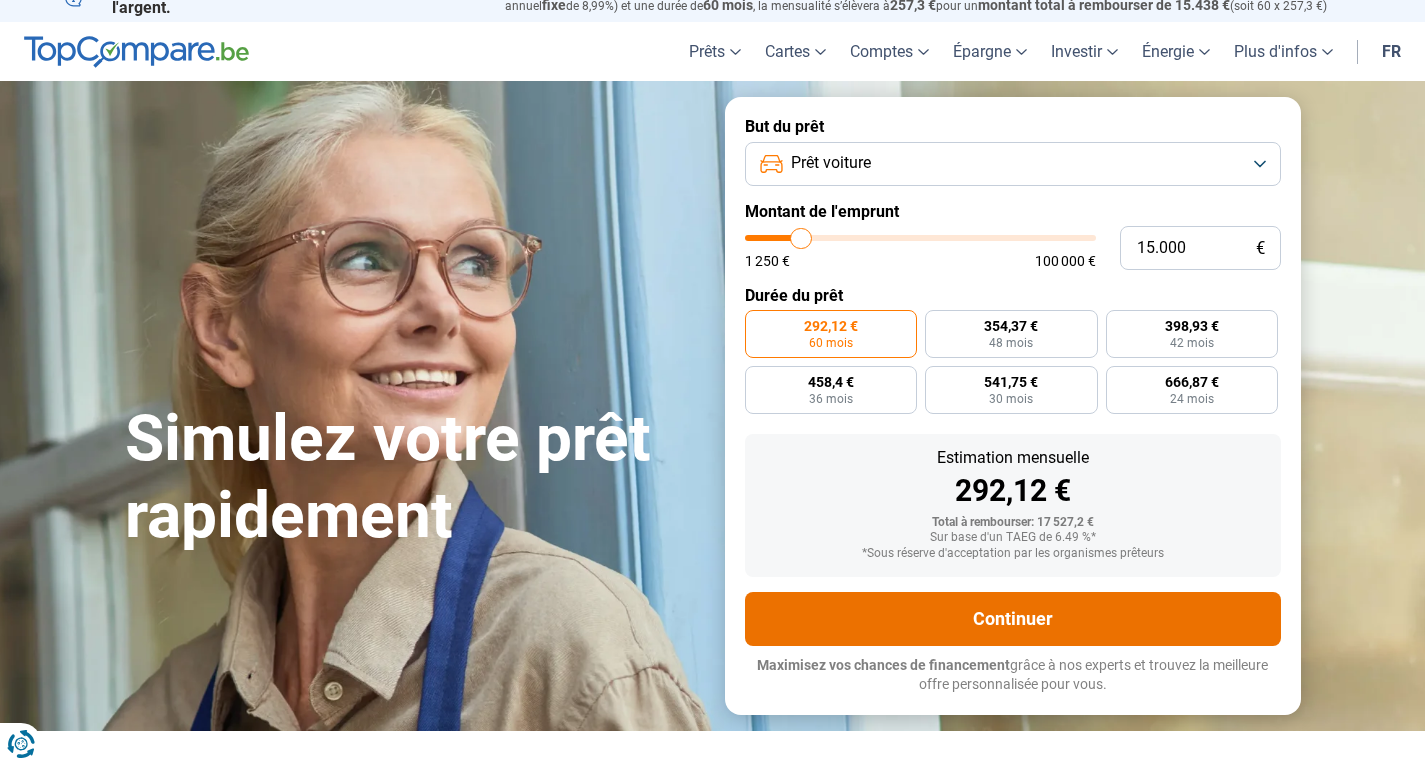 scroll, scrollTop: 0, scrollLeft: 0, axis: both 